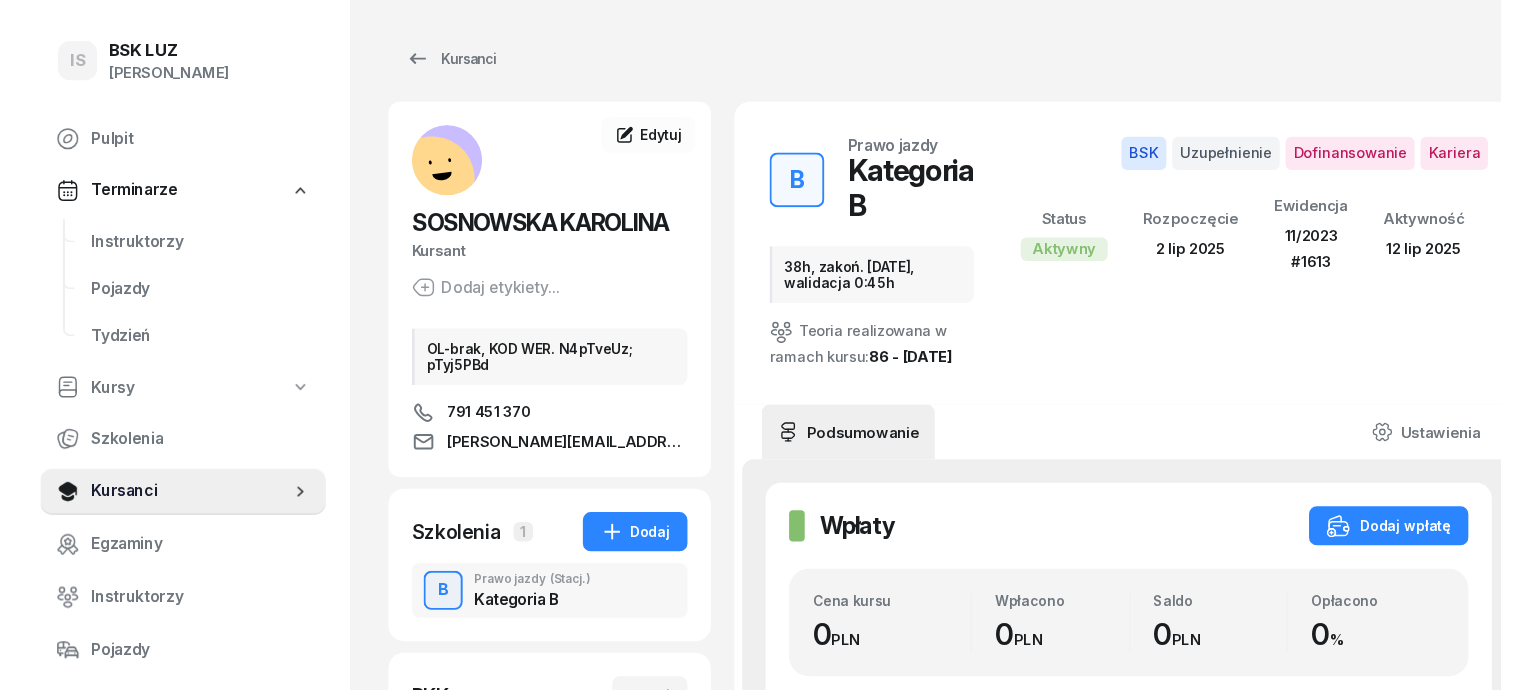 scroll, scrollTop: 0, scrollLeft: 0, axis: both 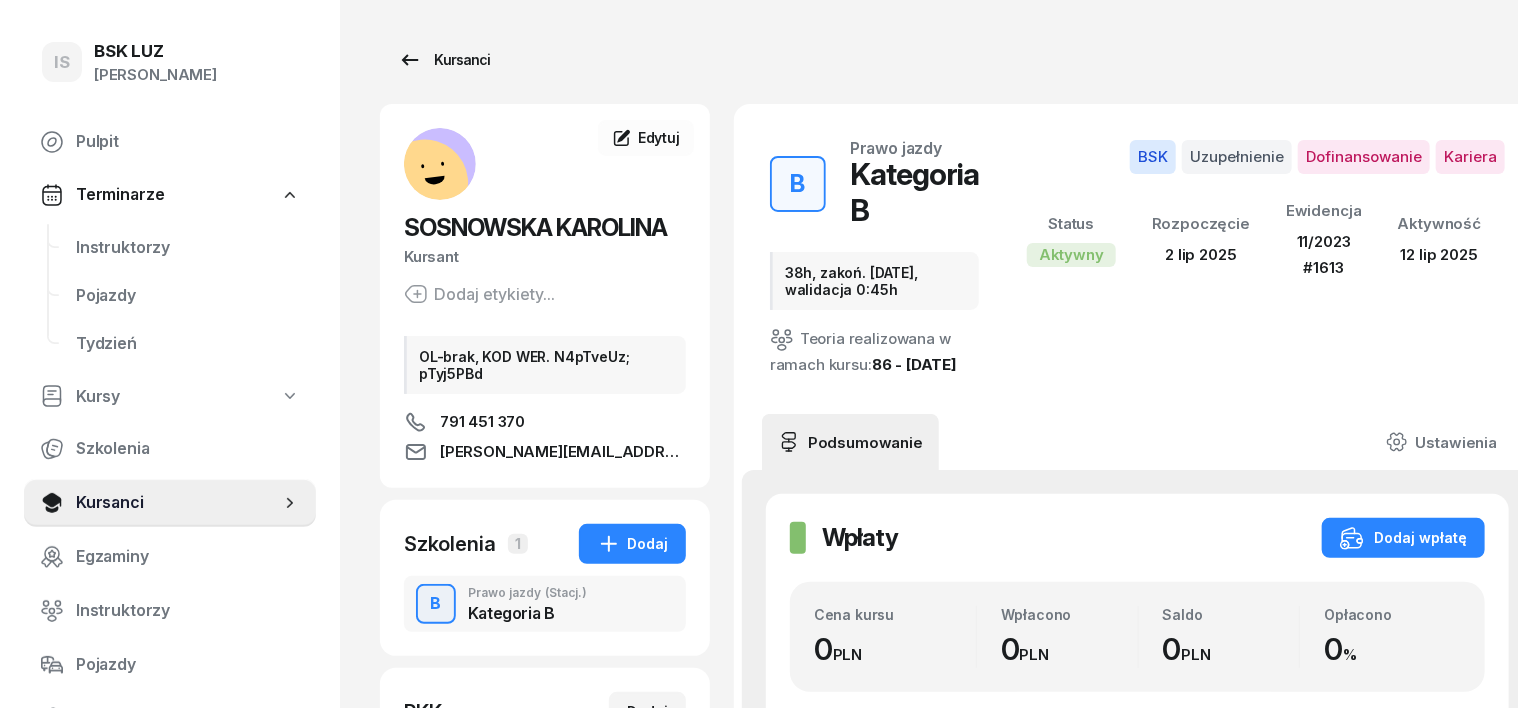 click on "Kursanci" at bounding box center (444, 60) 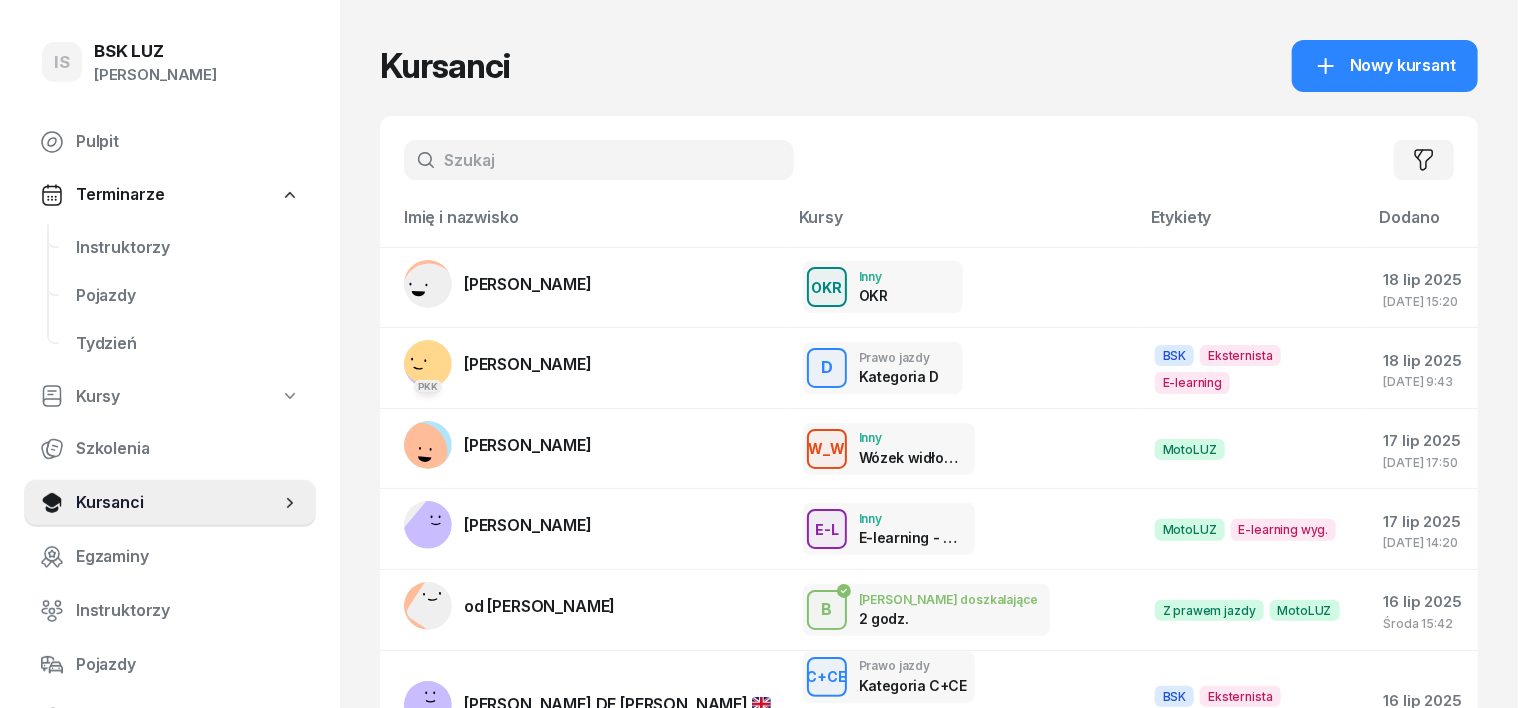 click at bounding box center (599, 160) 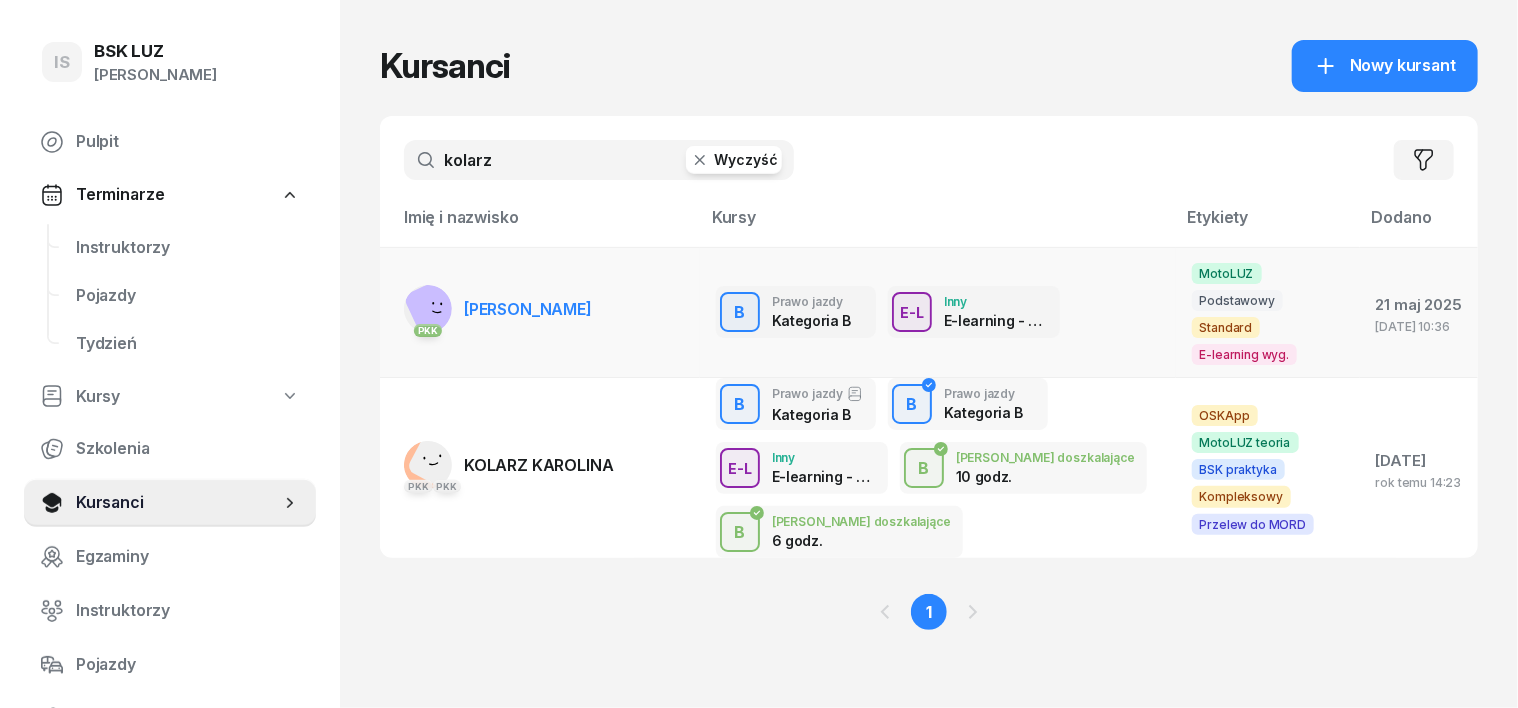 type on "kolarz" 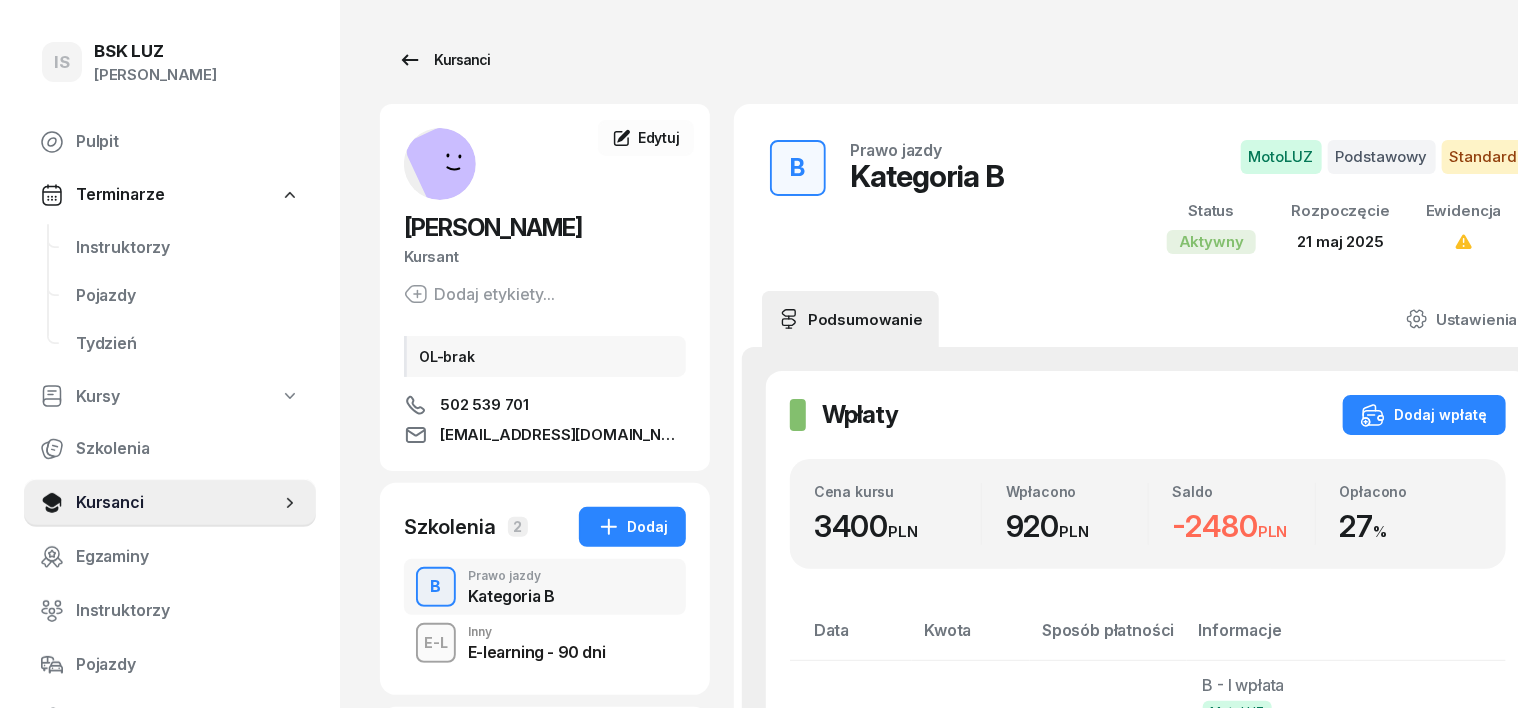 click on "Kursanci" at bounding box center (444, 60) 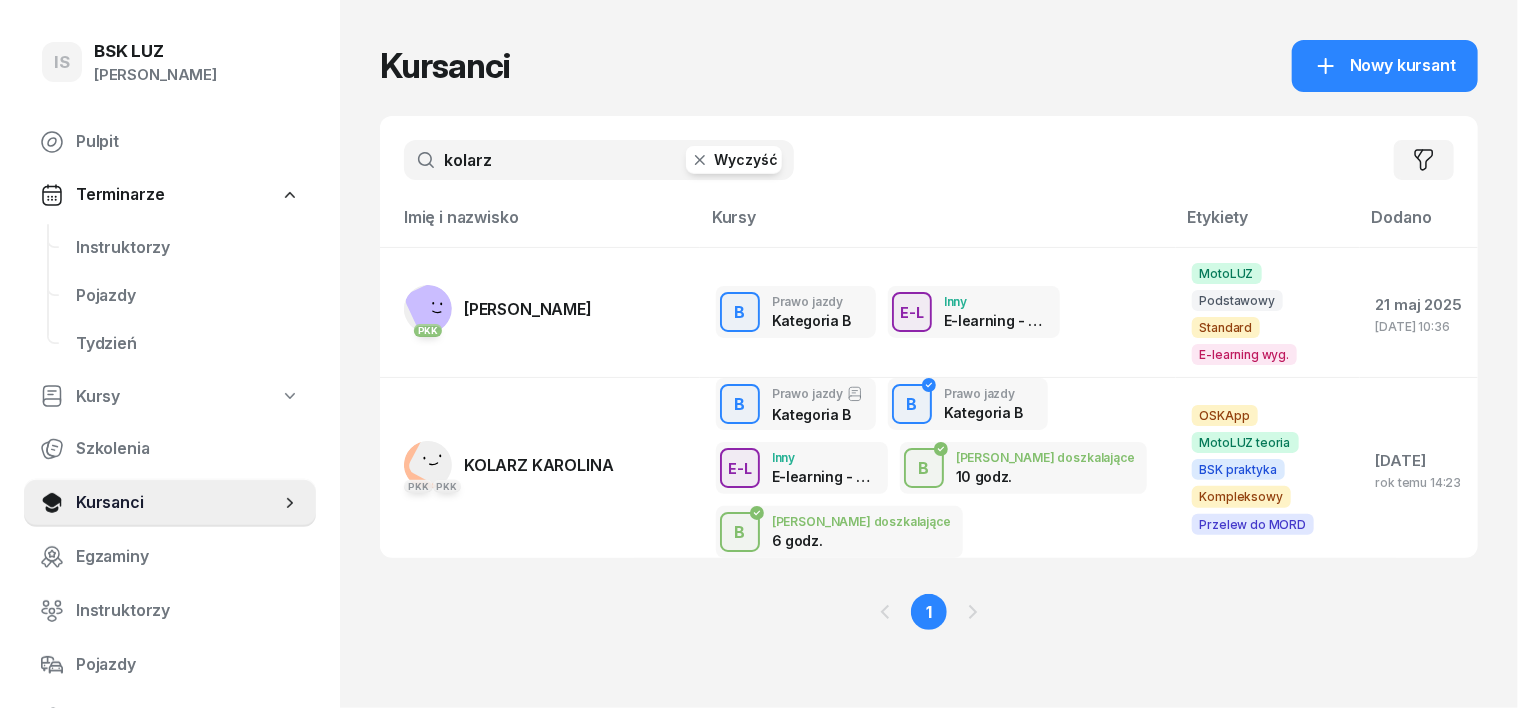 click 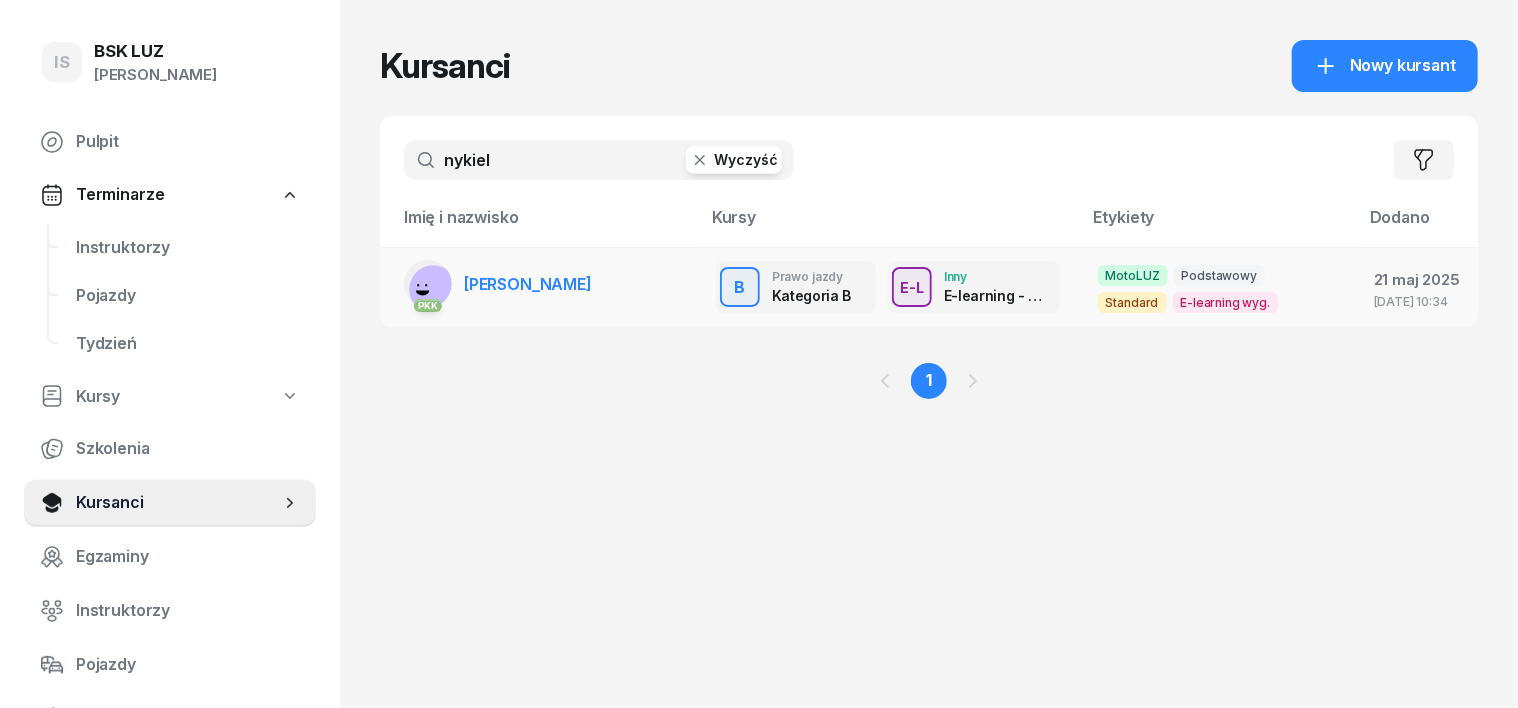 type on "nykiel" 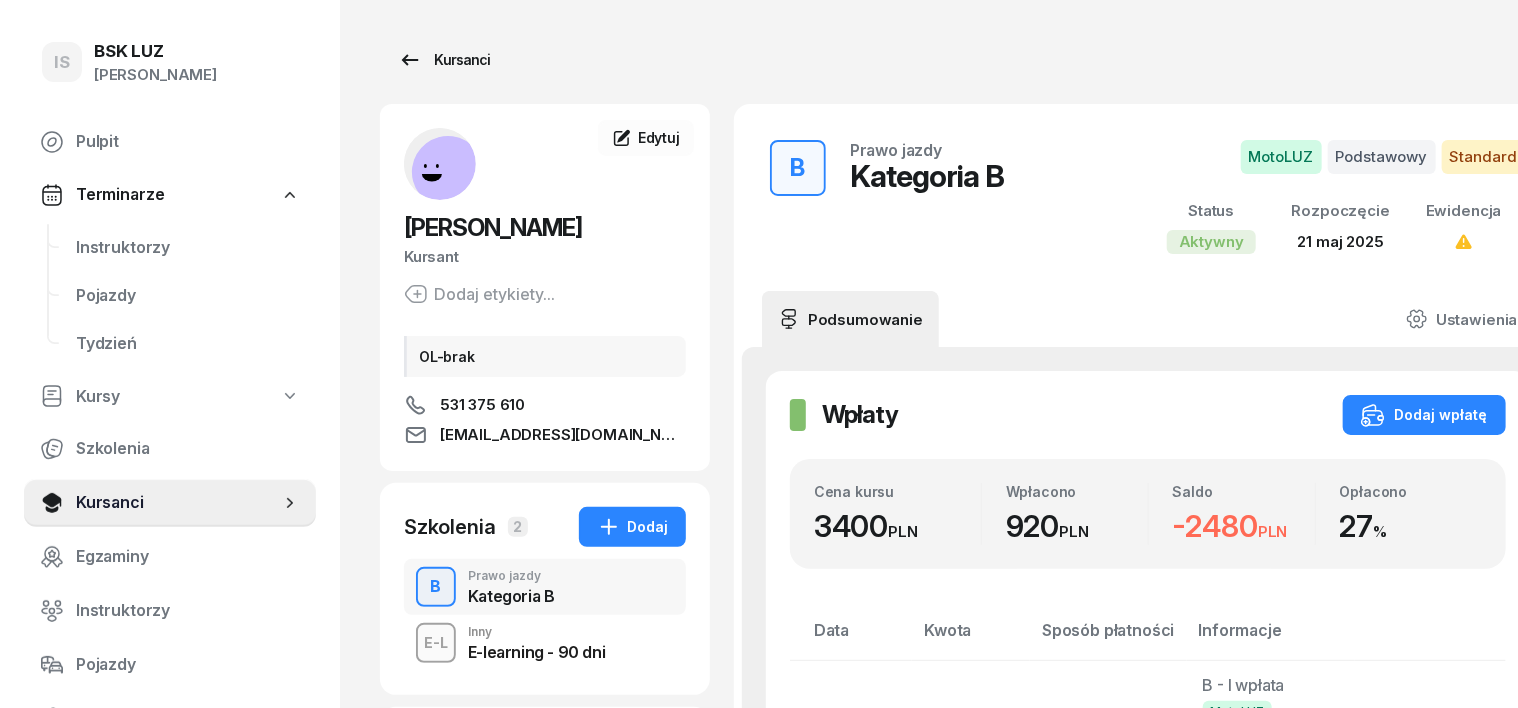 click on "Kursanci" at bounding box center [444, 60] 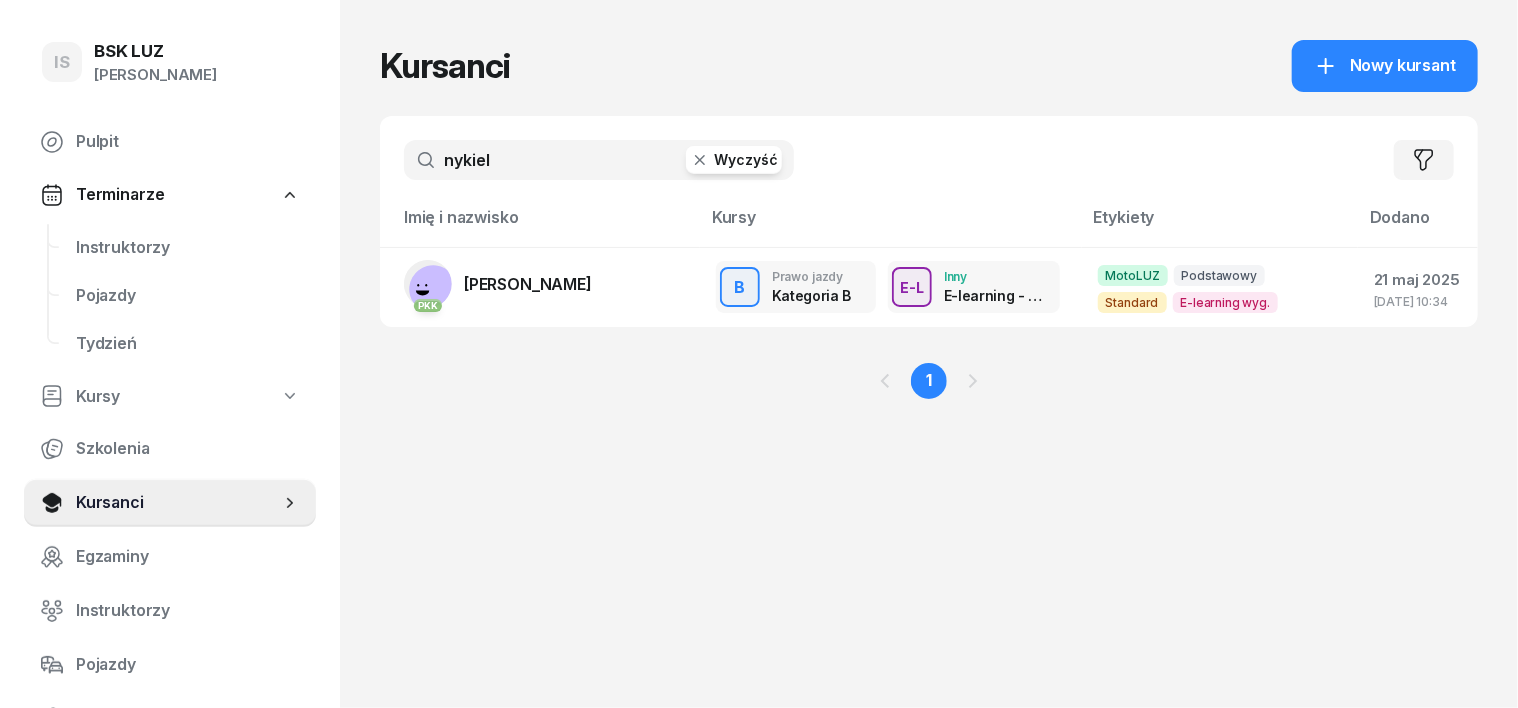 click 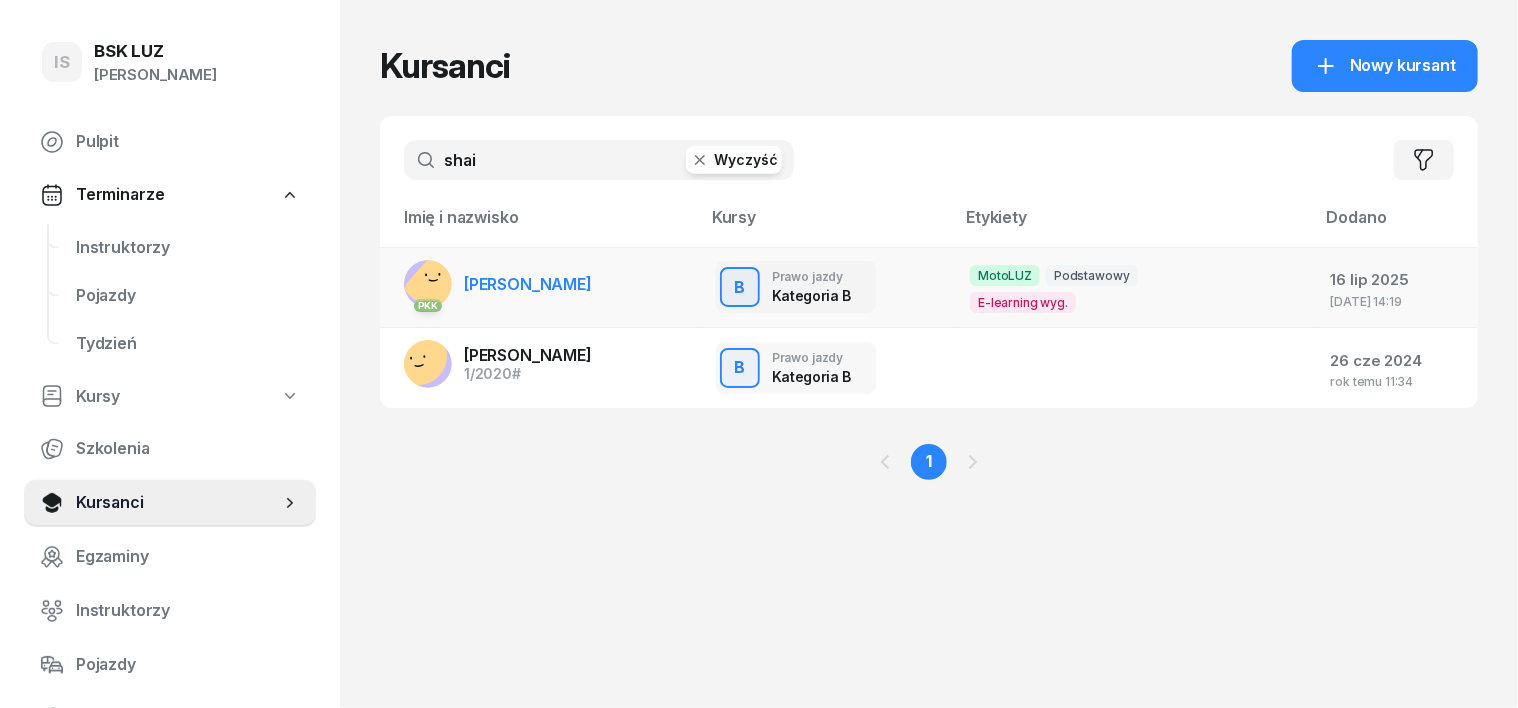 type on "shai" 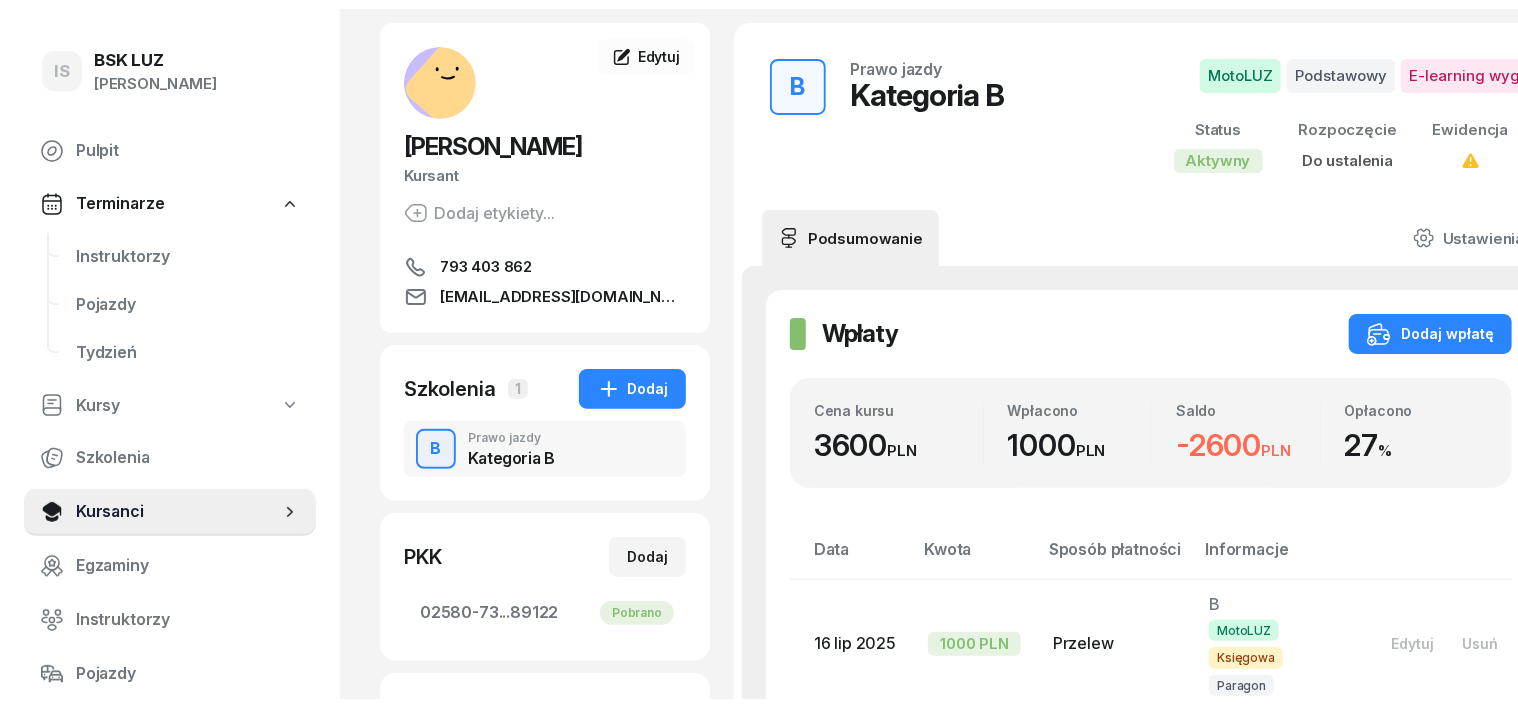 scroll, scrollTop: 0, scrollLeft: 0, axis: both 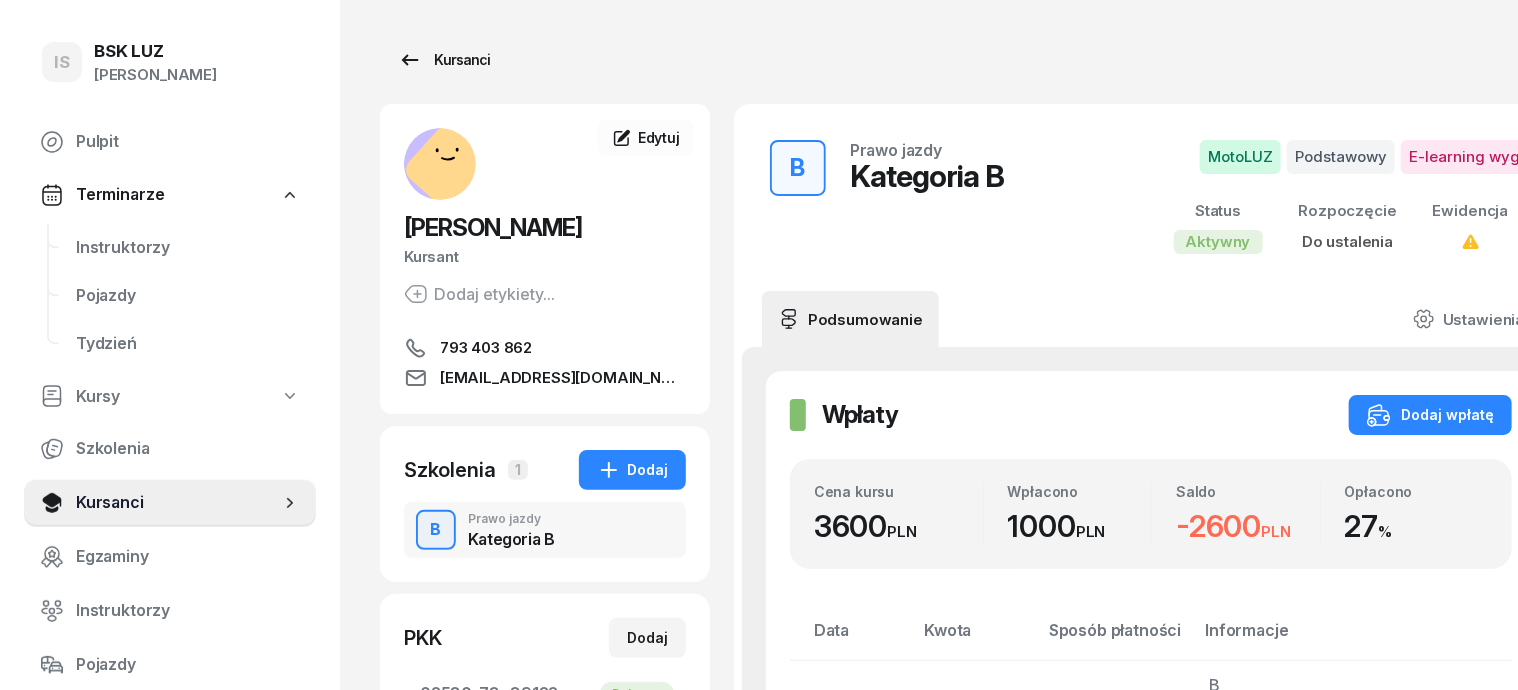 click on "Kursanci" at bounding box center [444, 60] 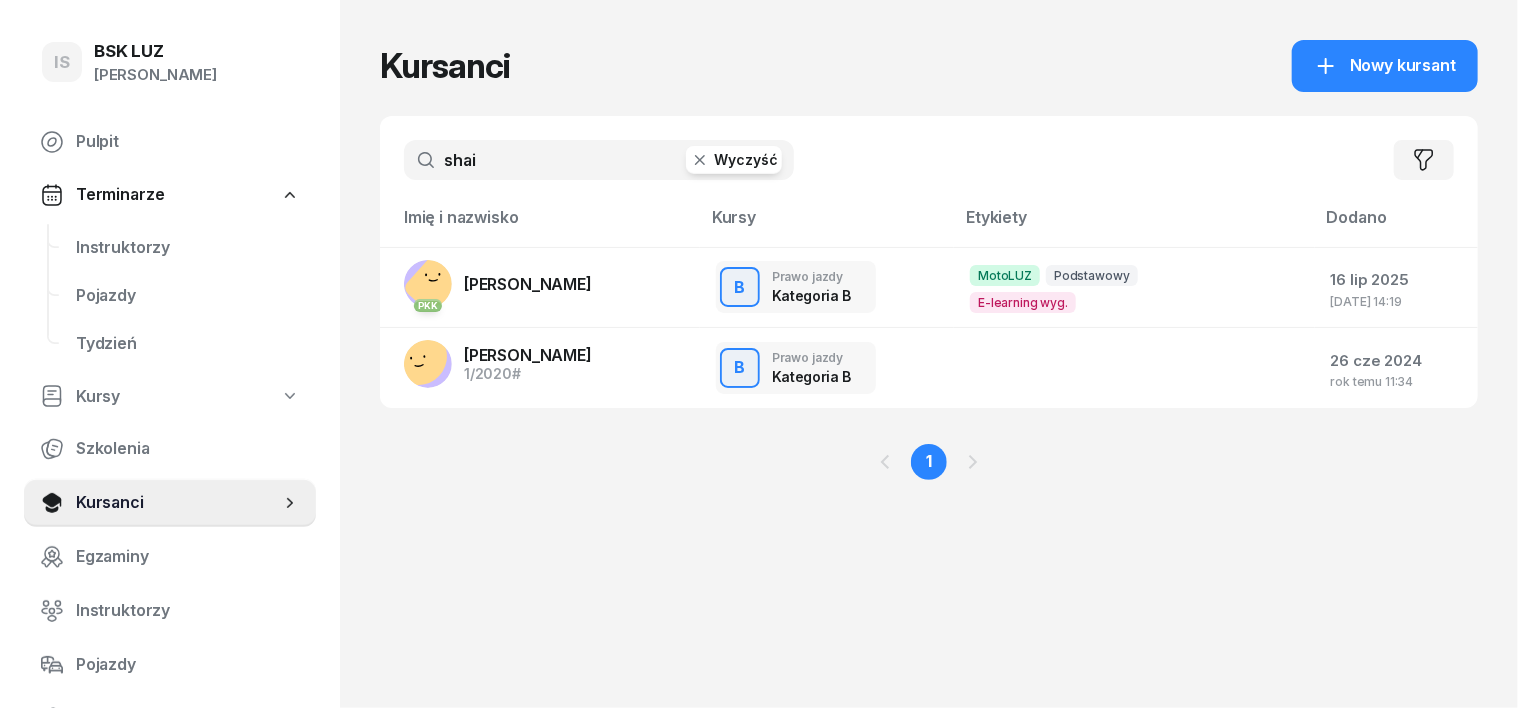 click 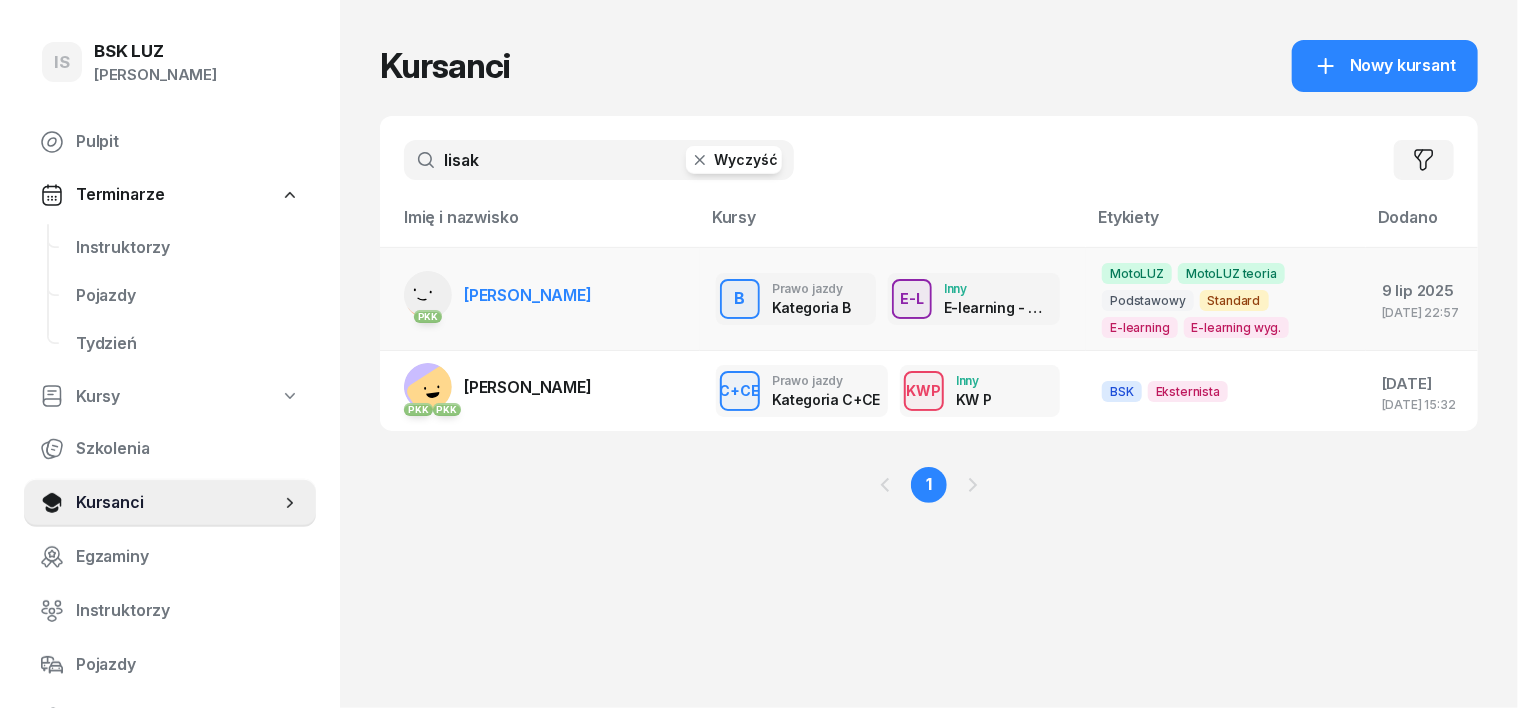 type on "lisak" 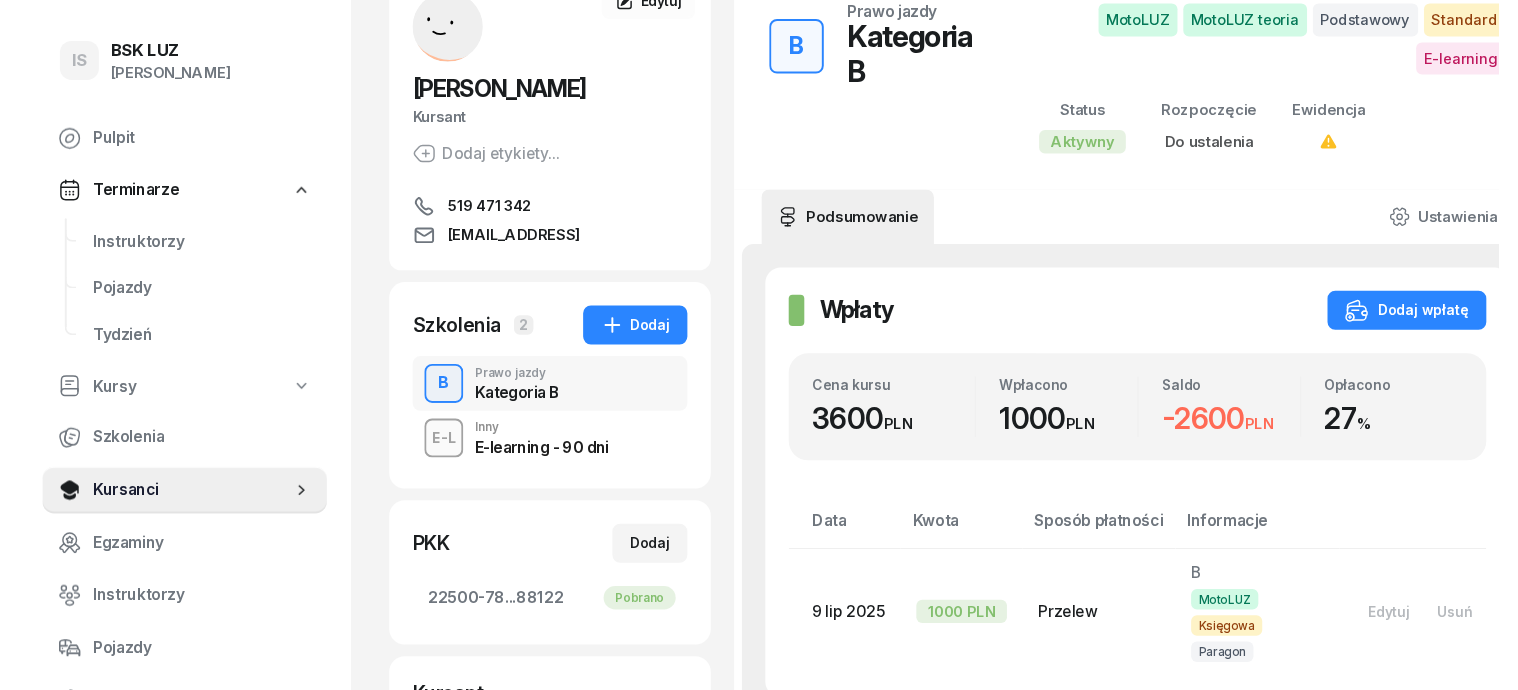 scroll, scrollTop: 0, scrollLeft: 0, axis: both 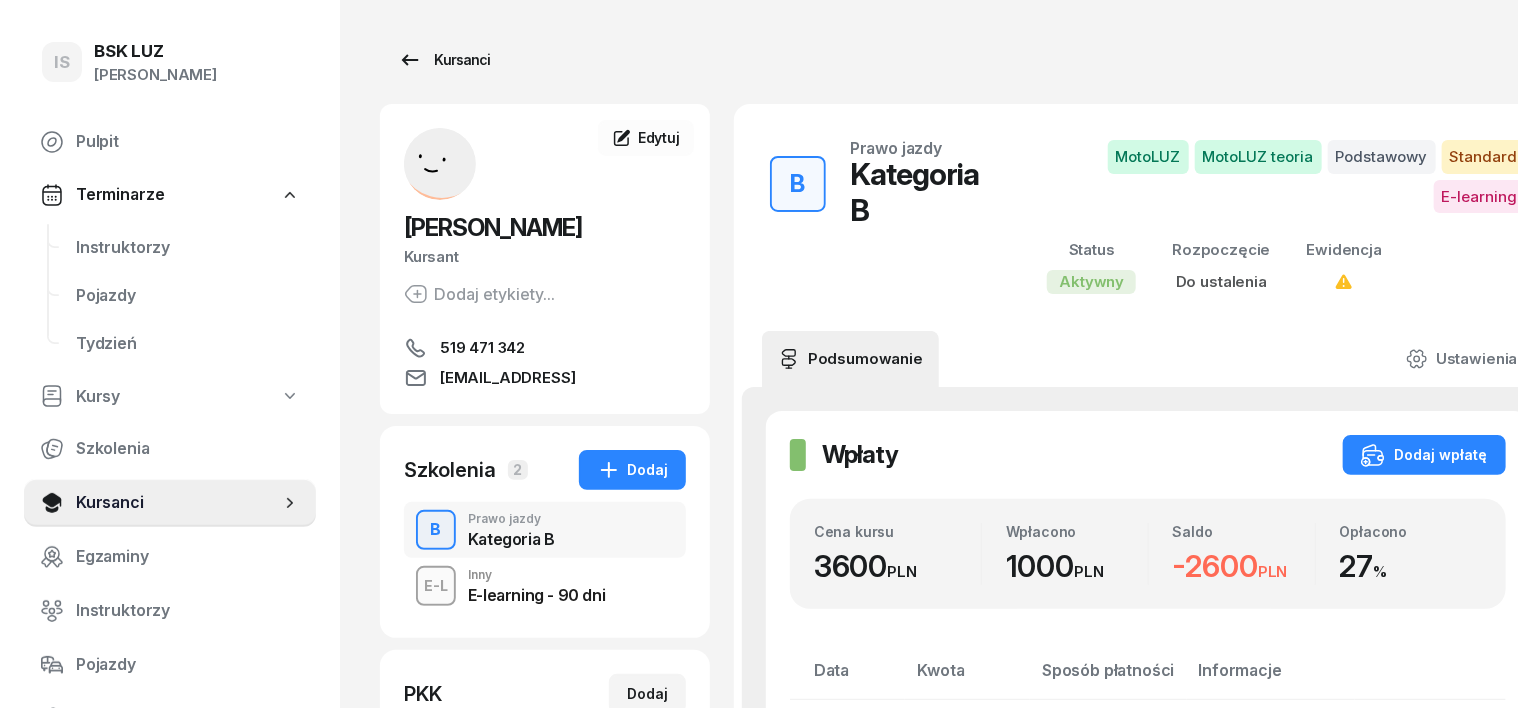 click on "Kursanci" at bounding box center (444, 60) 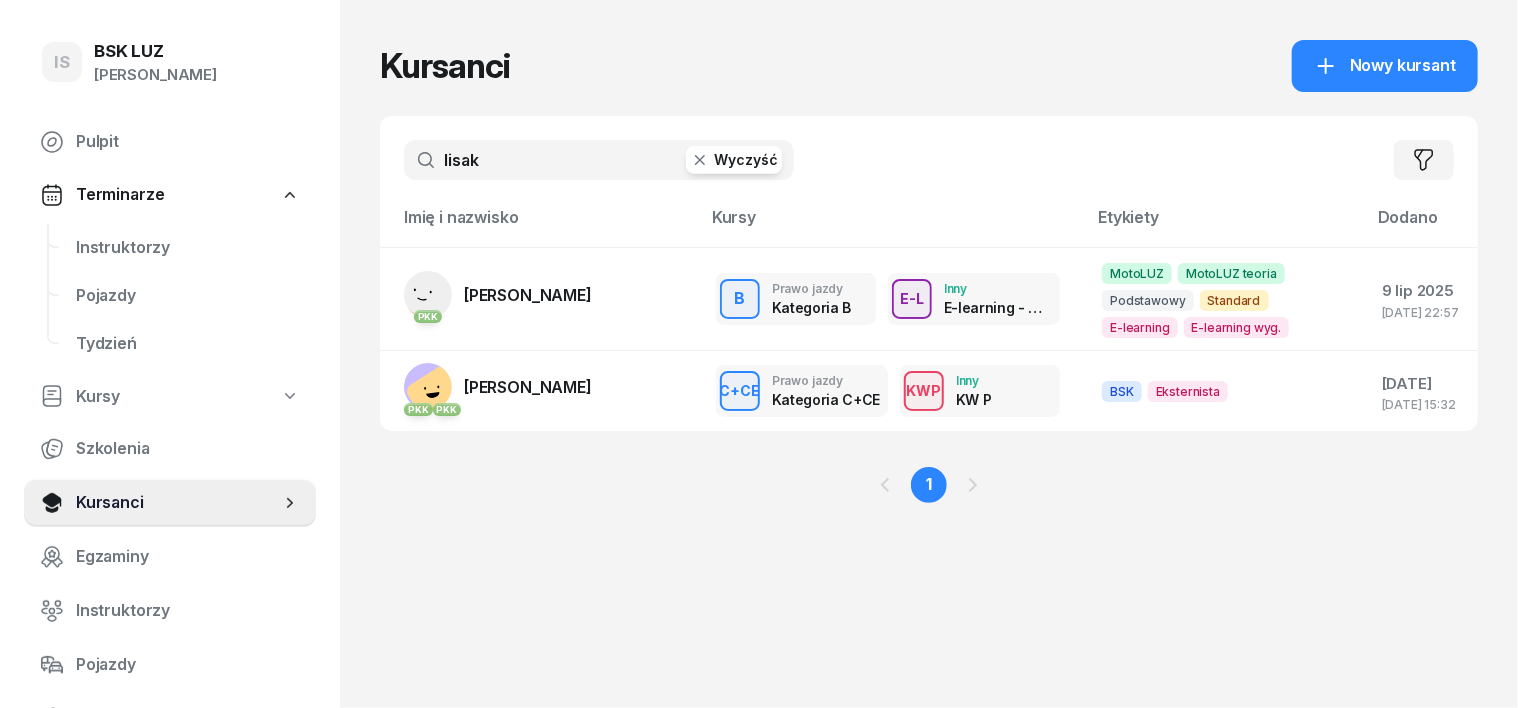 click 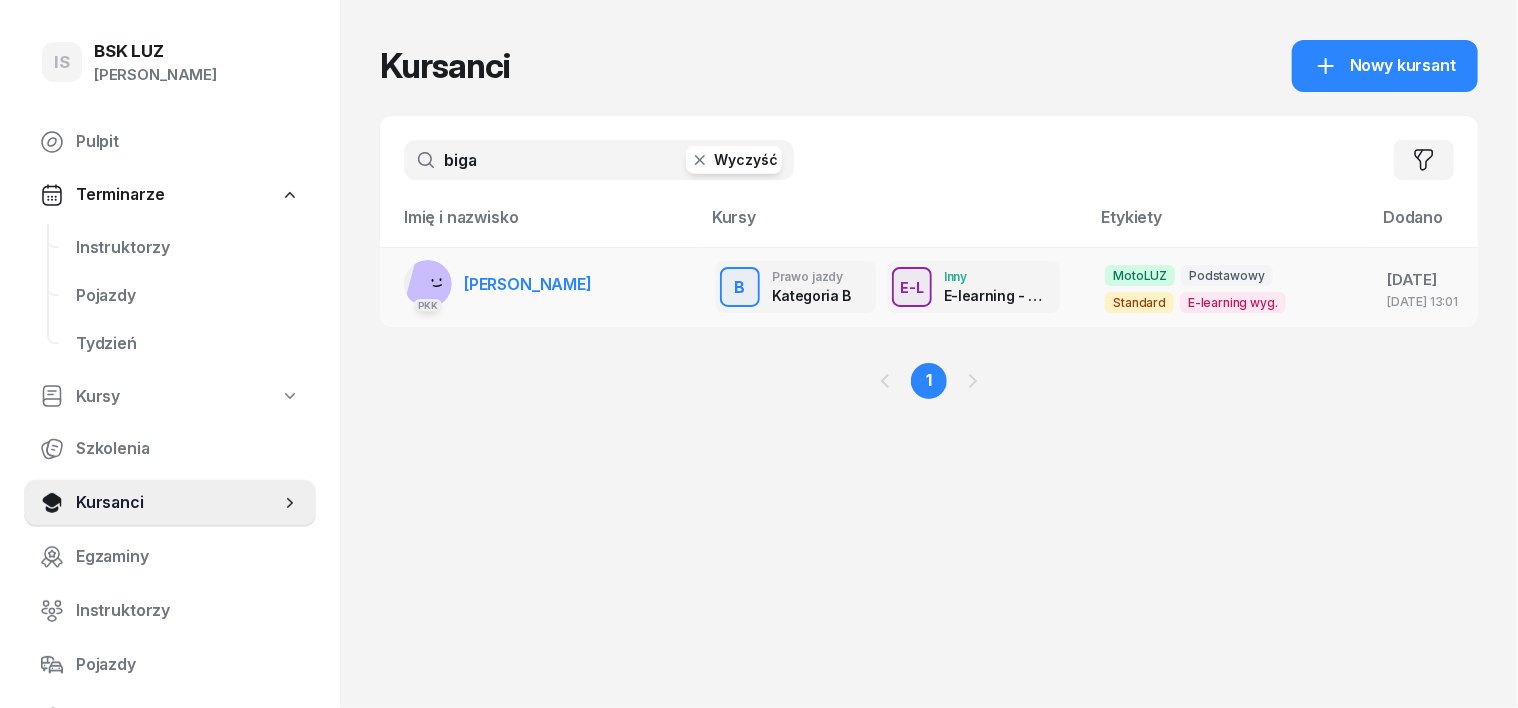 type on "biga" 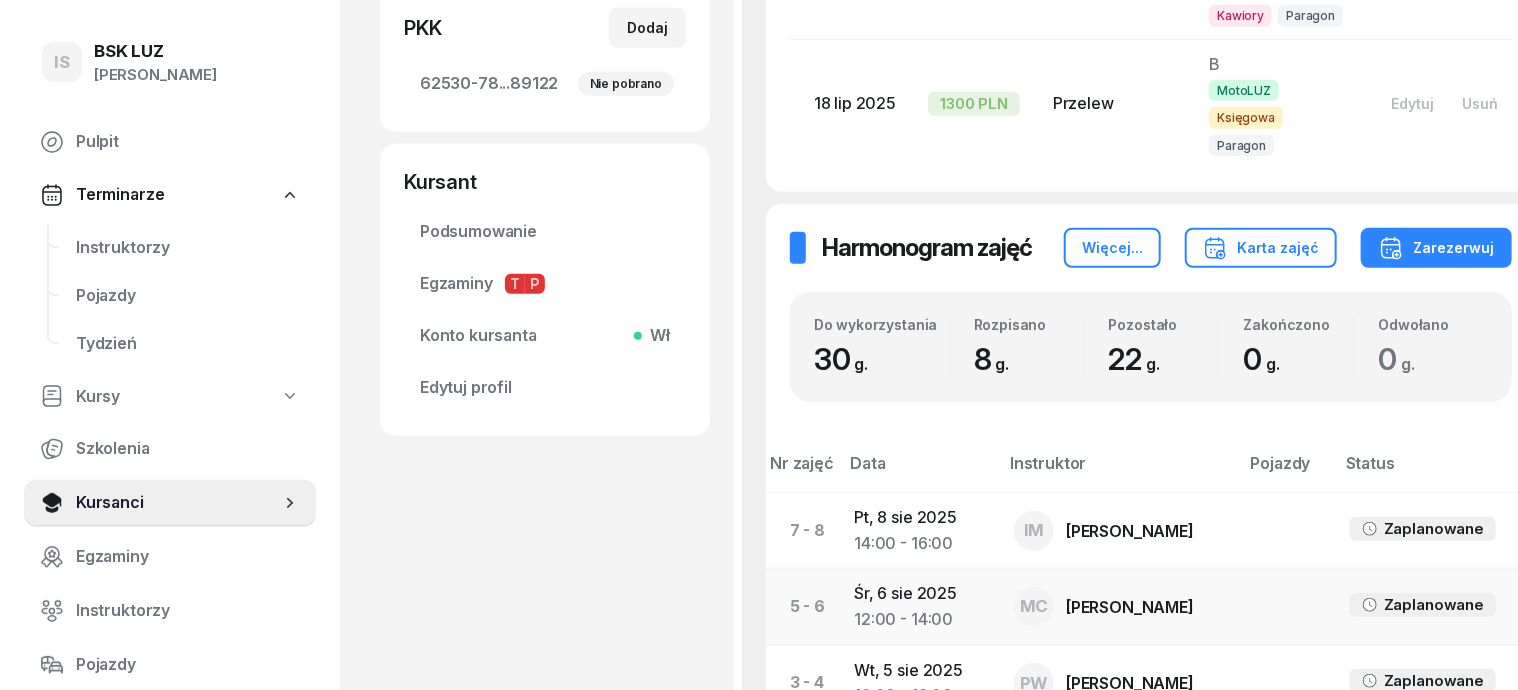 scroll, scrollTop: 875, scrollLeft: 0, axis: vertical 